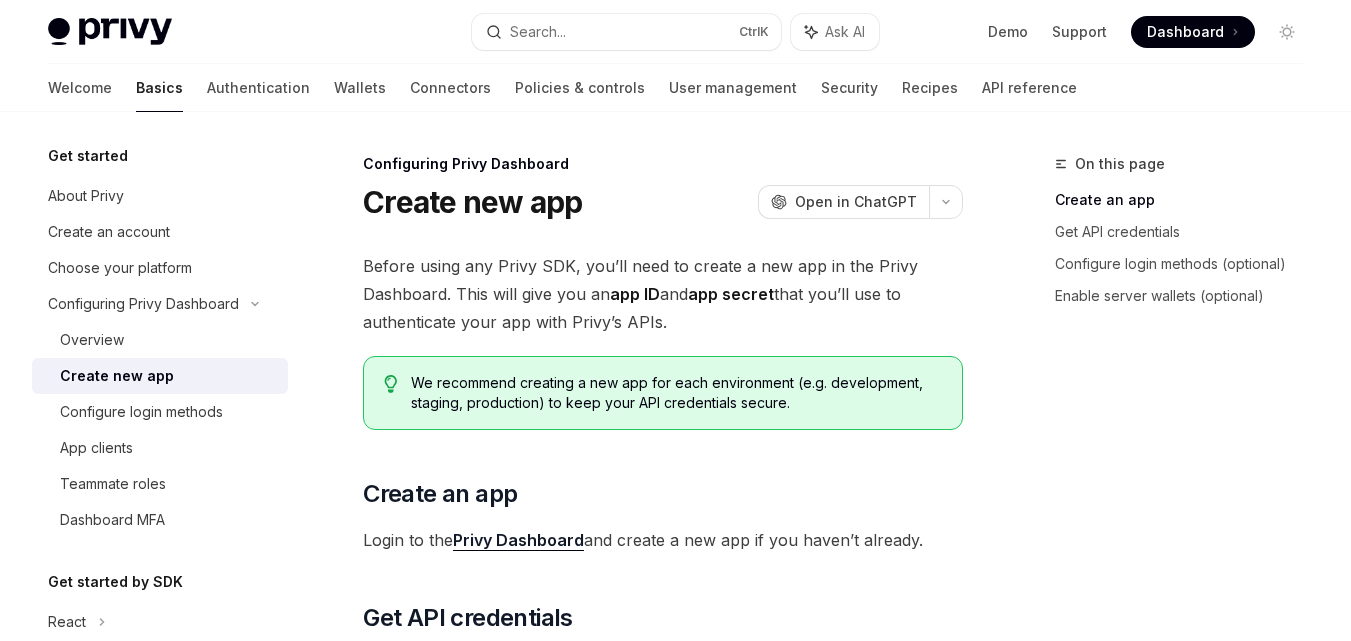 scroll, scrollTop: 422, scrollLeft: 0, axis: vertical 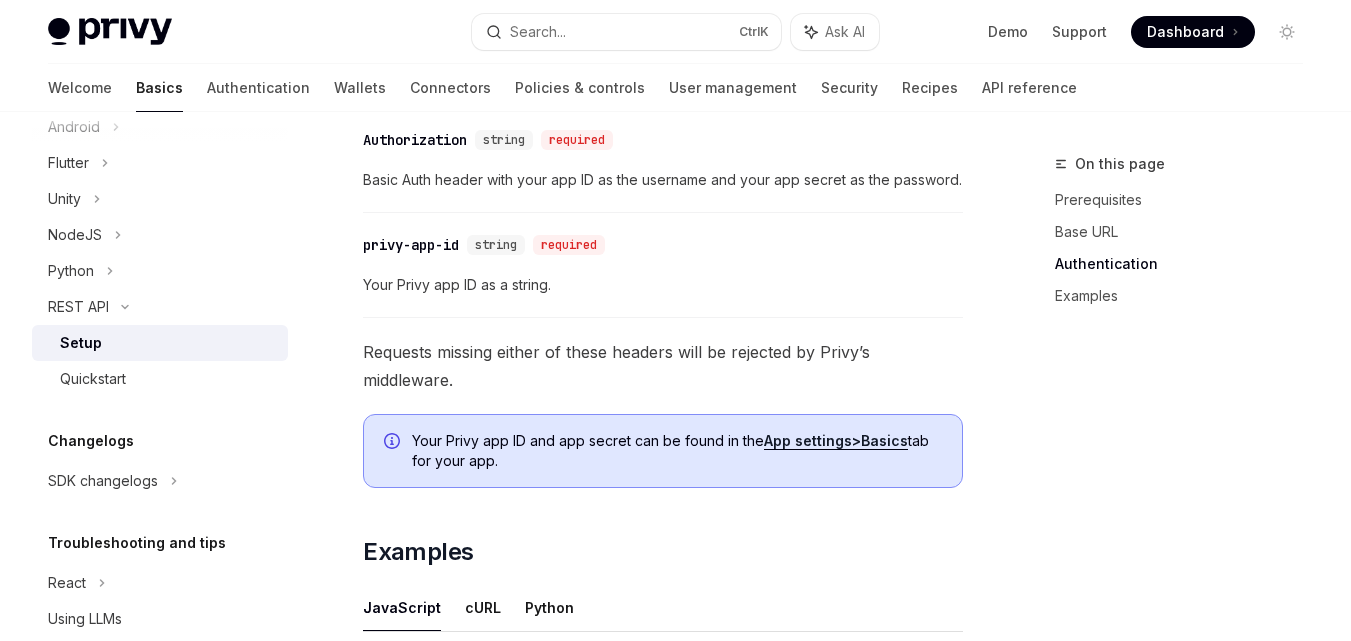 click on "App settings" at bounding box center [808, 440] 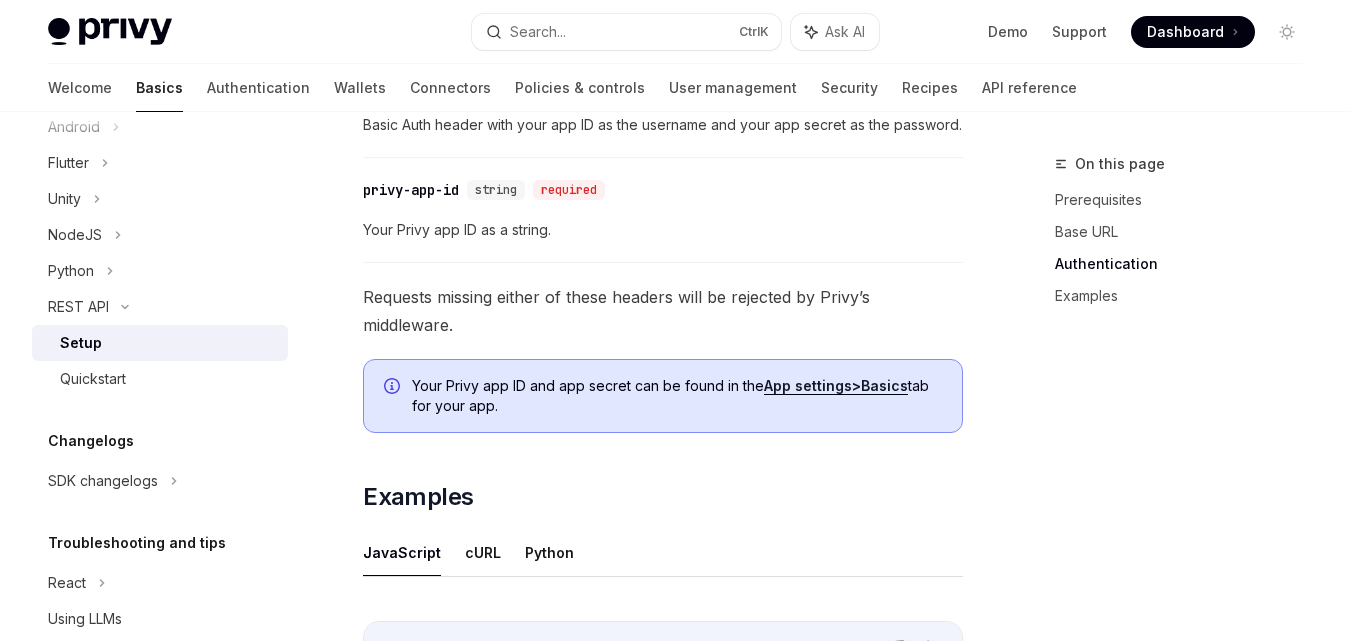 scroll, scrollTop: 726, scrollLeft: 0, axis: vertical 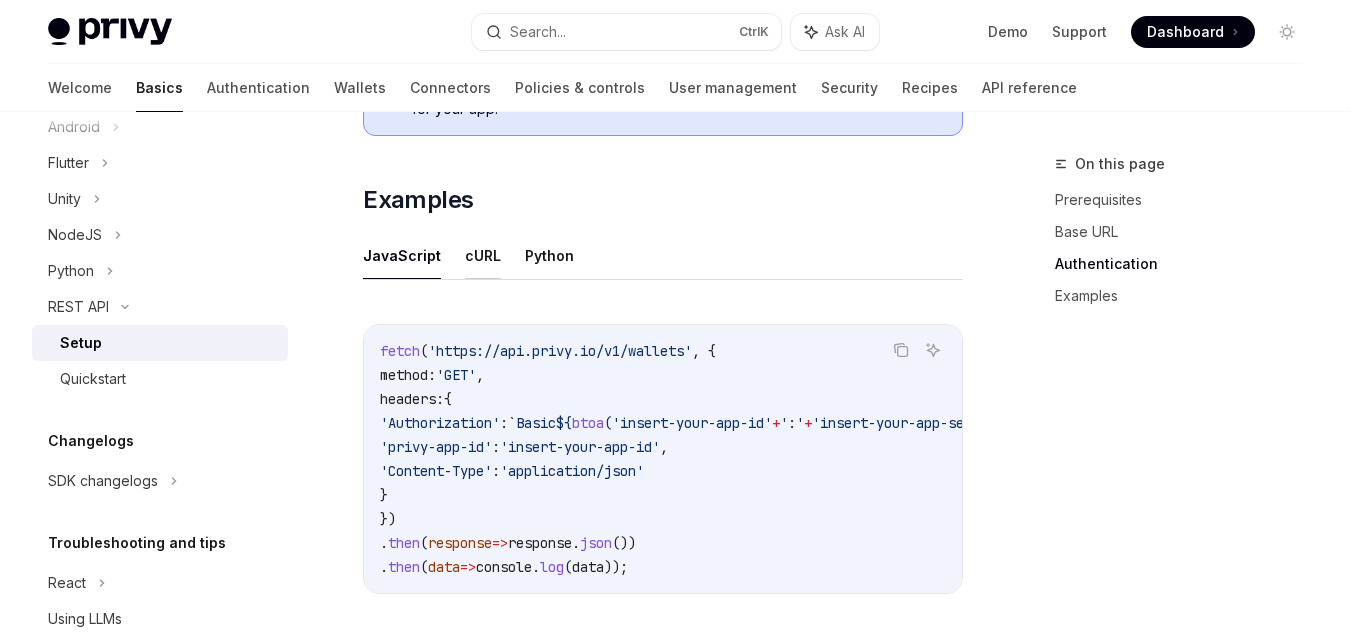 click on "cURL" at bounding box center [483, 255] 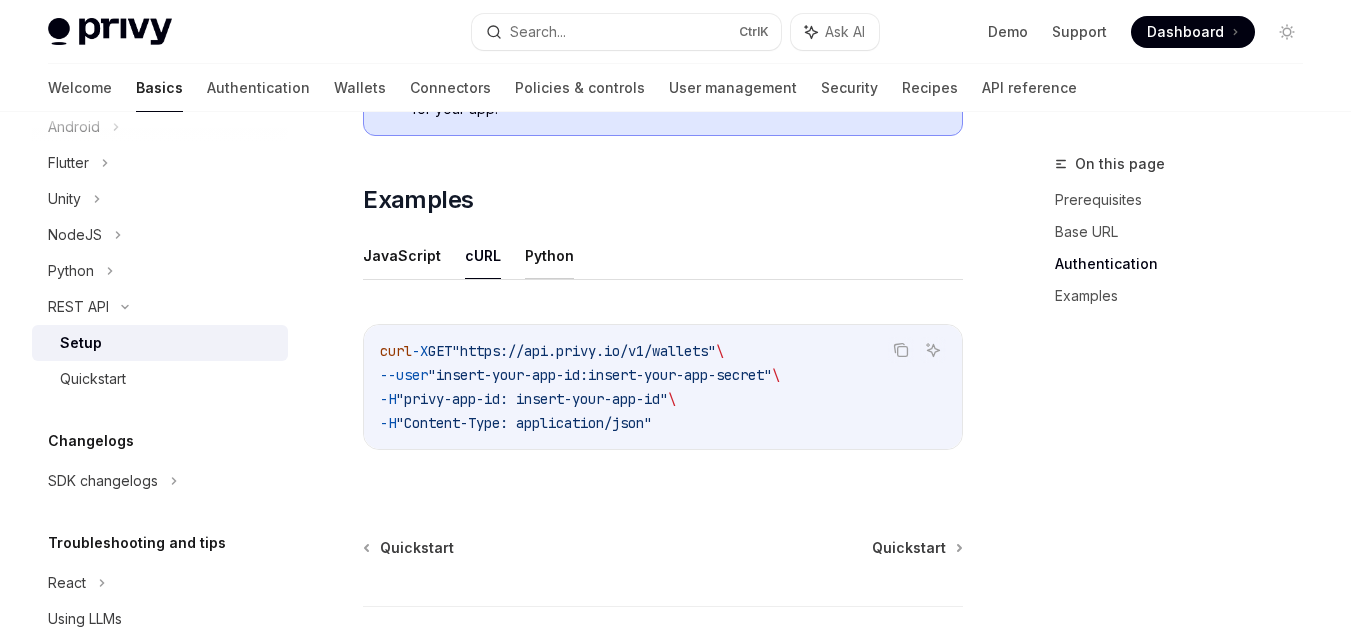 click on "Python" at bounding box center [549, 255] 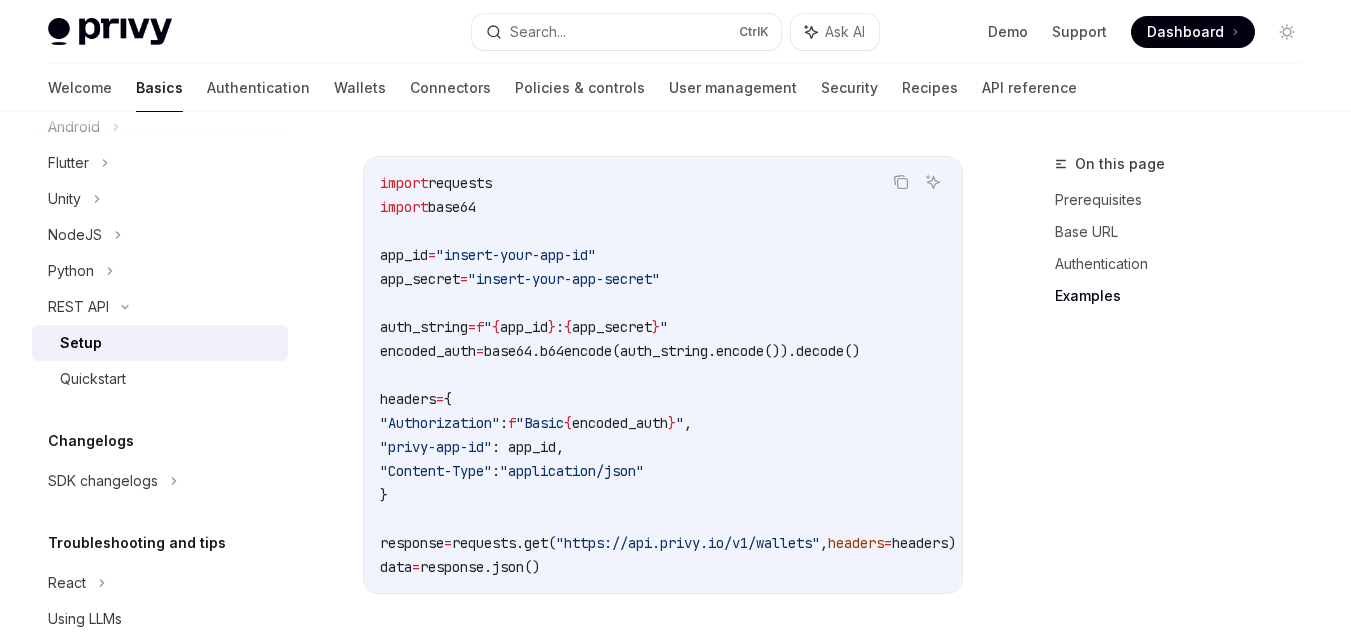 scroll, scrollTop: 1195, scrollLeft: 0, axis: vertical 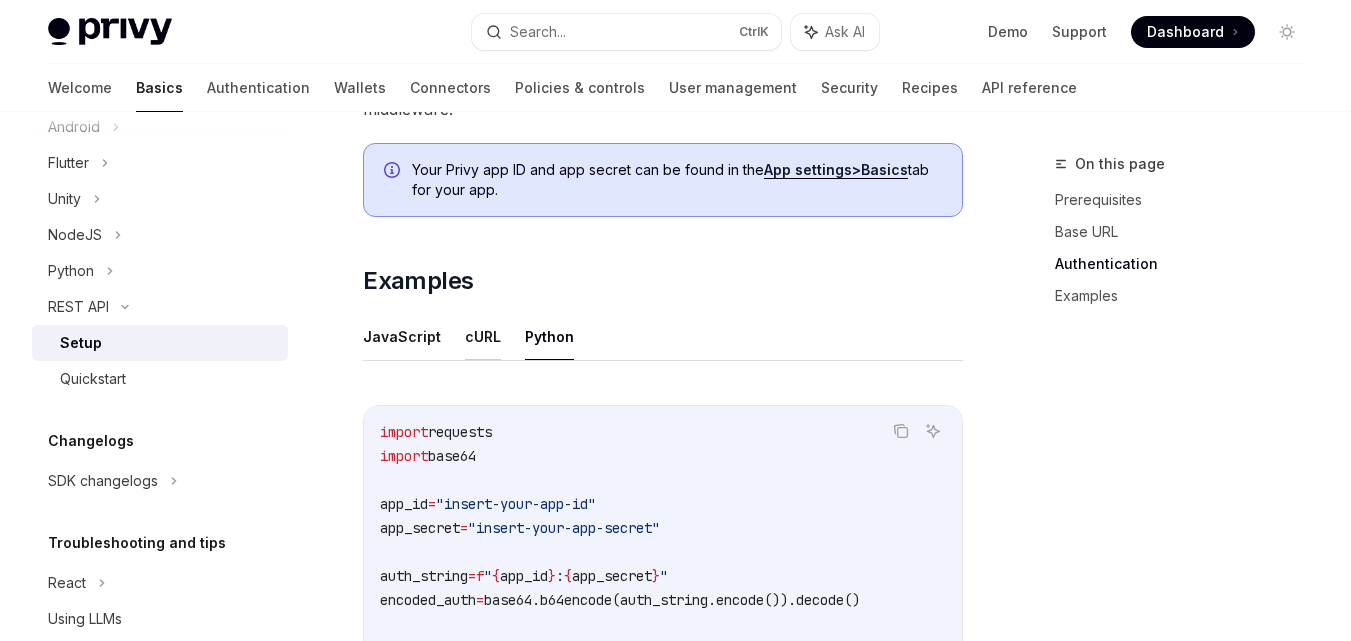 click on "cURL" at bounding box center (483, 336) 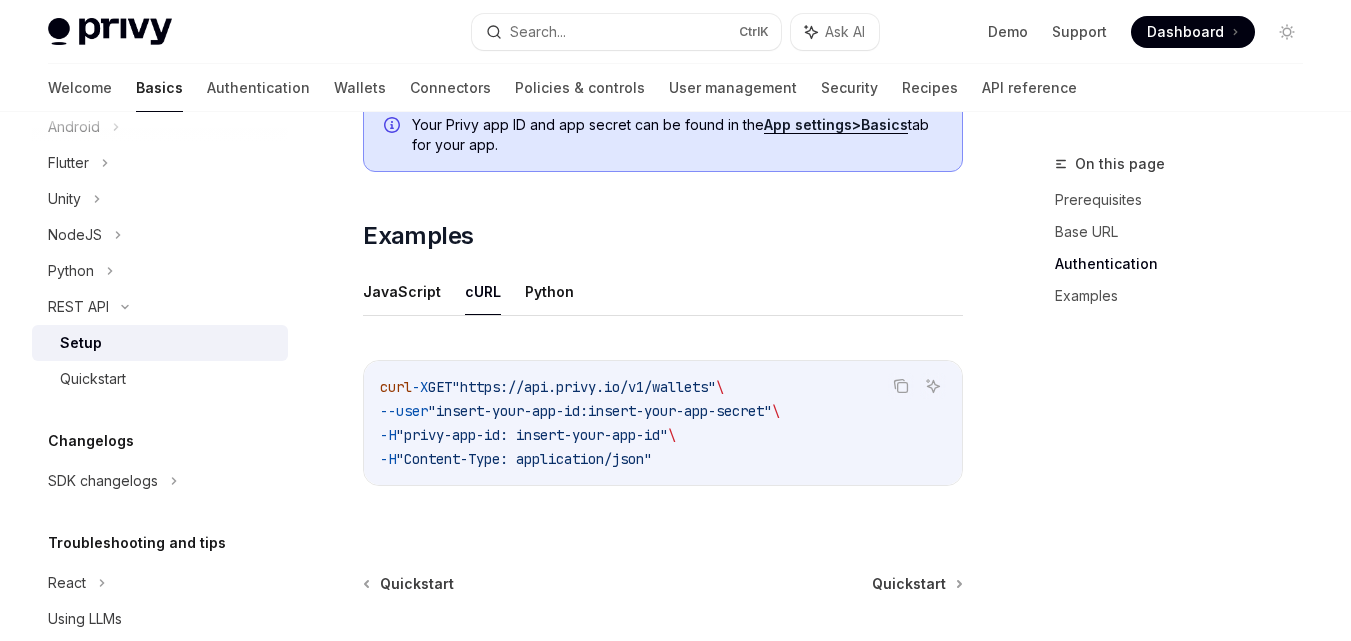 scroll, scrollTop: 987, scrollLeft: 0, axis: vertical 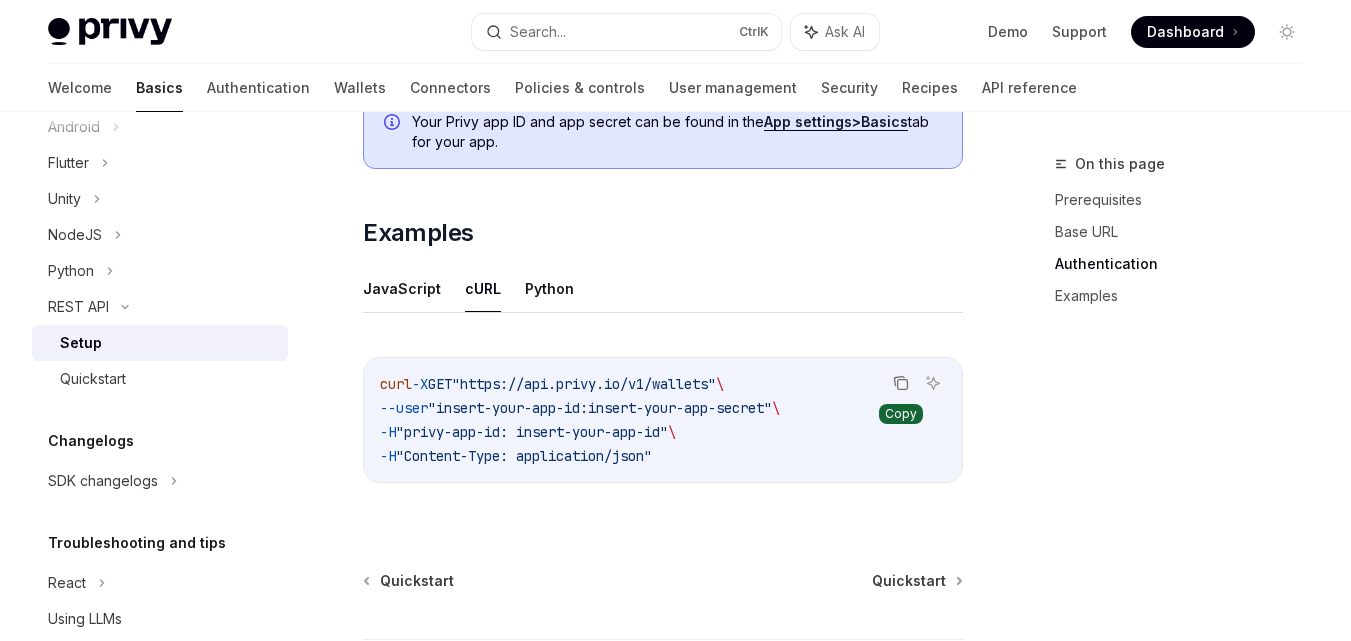 click 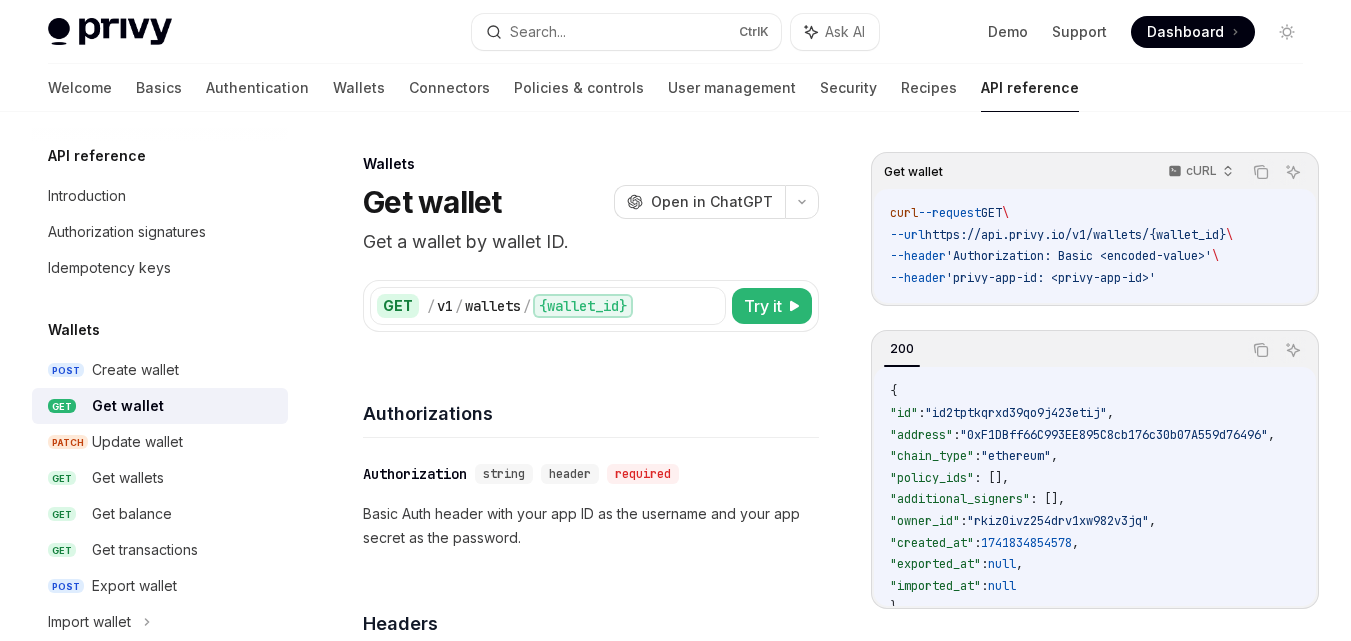 scroll, scrollTop: 0, scrollLeft: 0, axis: both 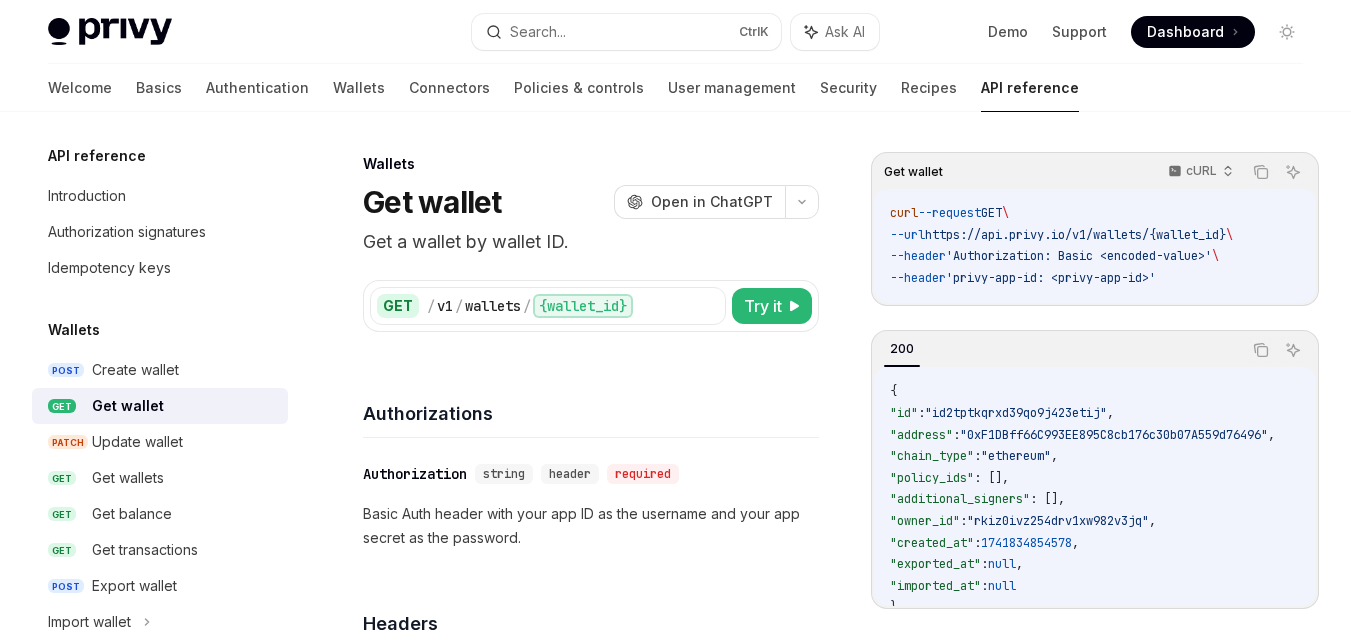 drag, startPoint x: 1167, startPoint y: 302, endPoint x: 1264, endPoint y: 285, distance: 98.478424 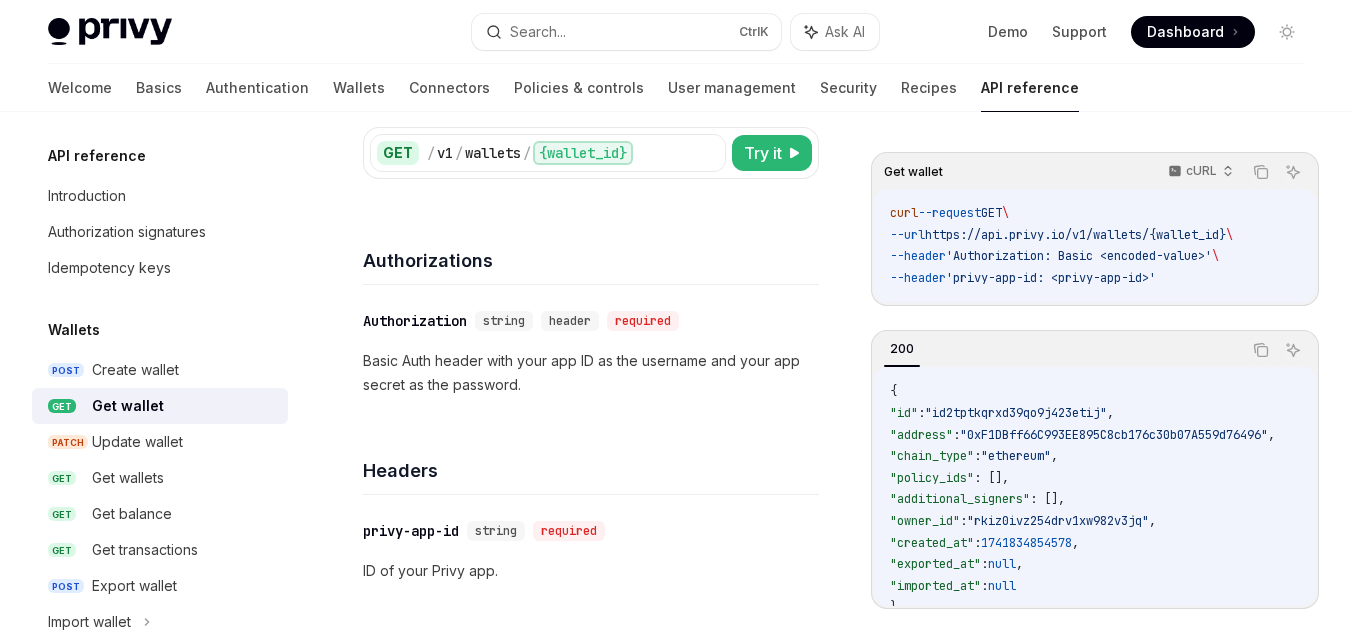 scroll, scrollTop: 162, scrollLeft: 0, axis: vertical 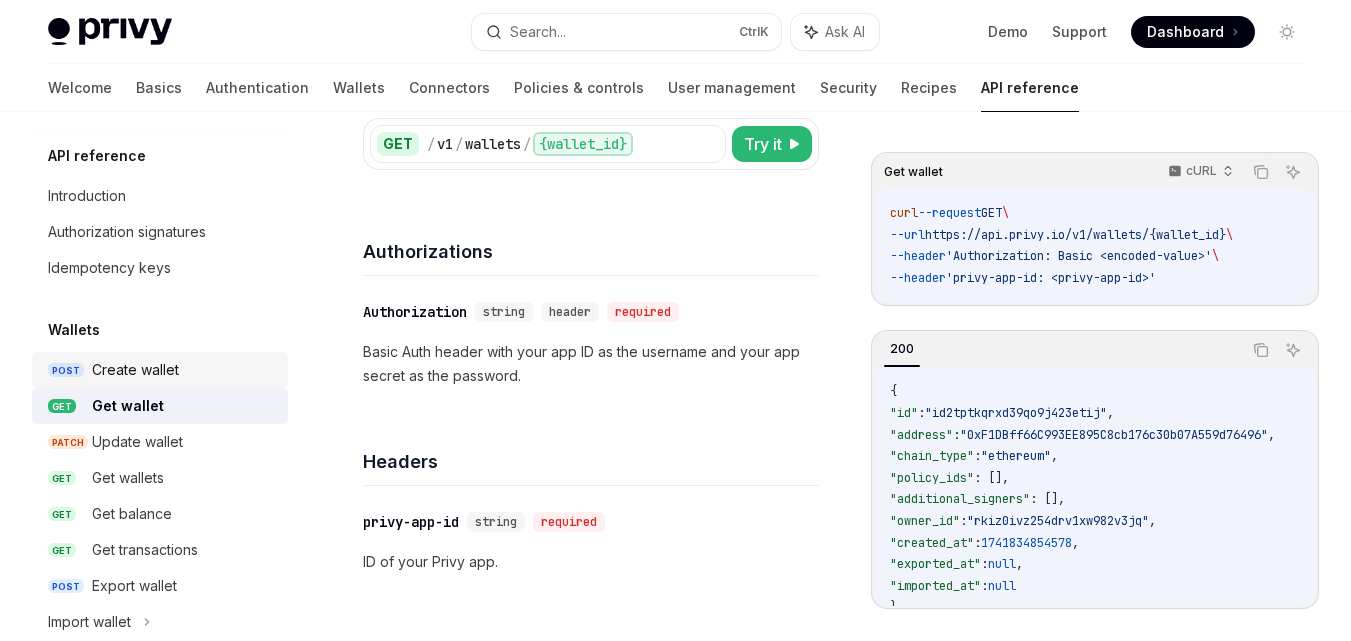 click on "Create wallet" at bounding box center [135, 370] 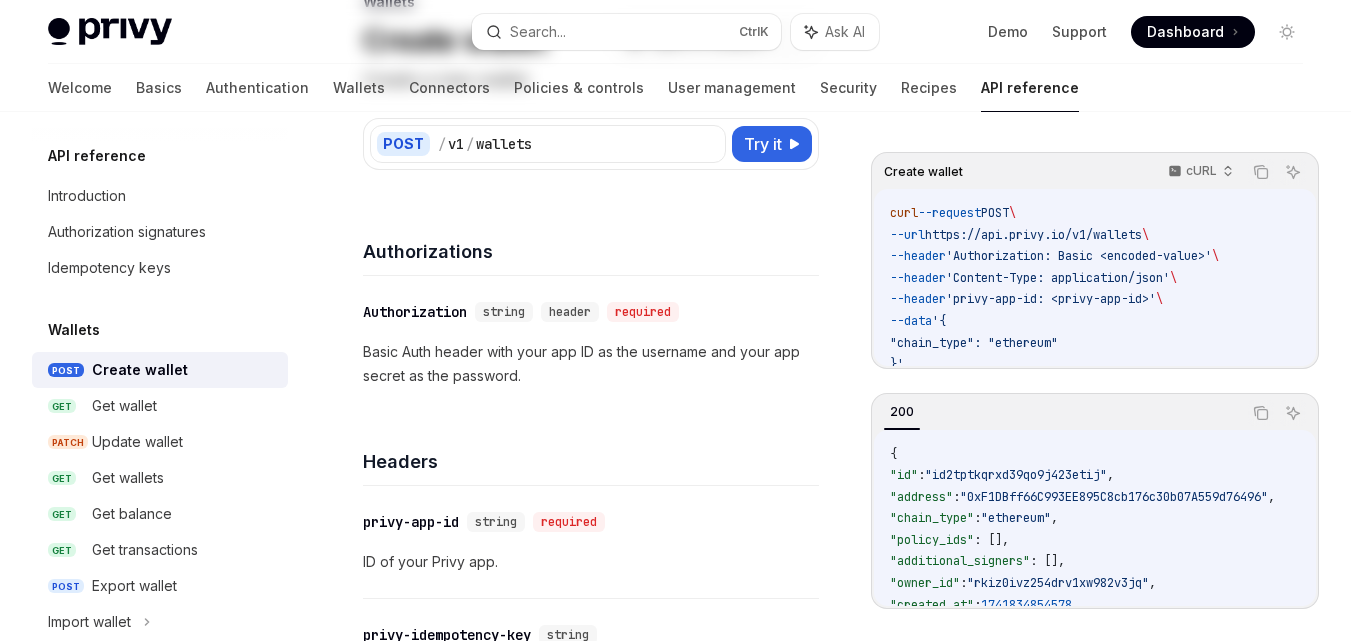 scroll, scrollTop: 0, scrollLeft: 0, axis: both 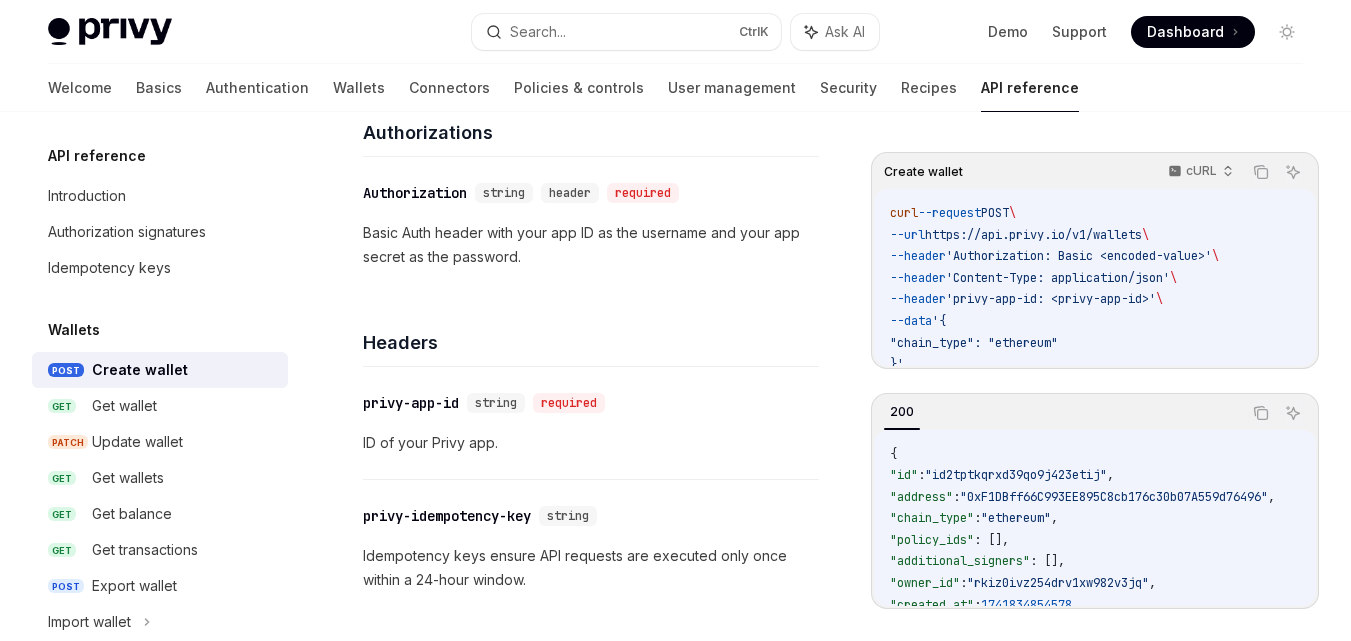 drag, startPoint x: 1311, startPoint y: 210, endPoint x: 1309, endPoint y: 259, distance: 49.0408 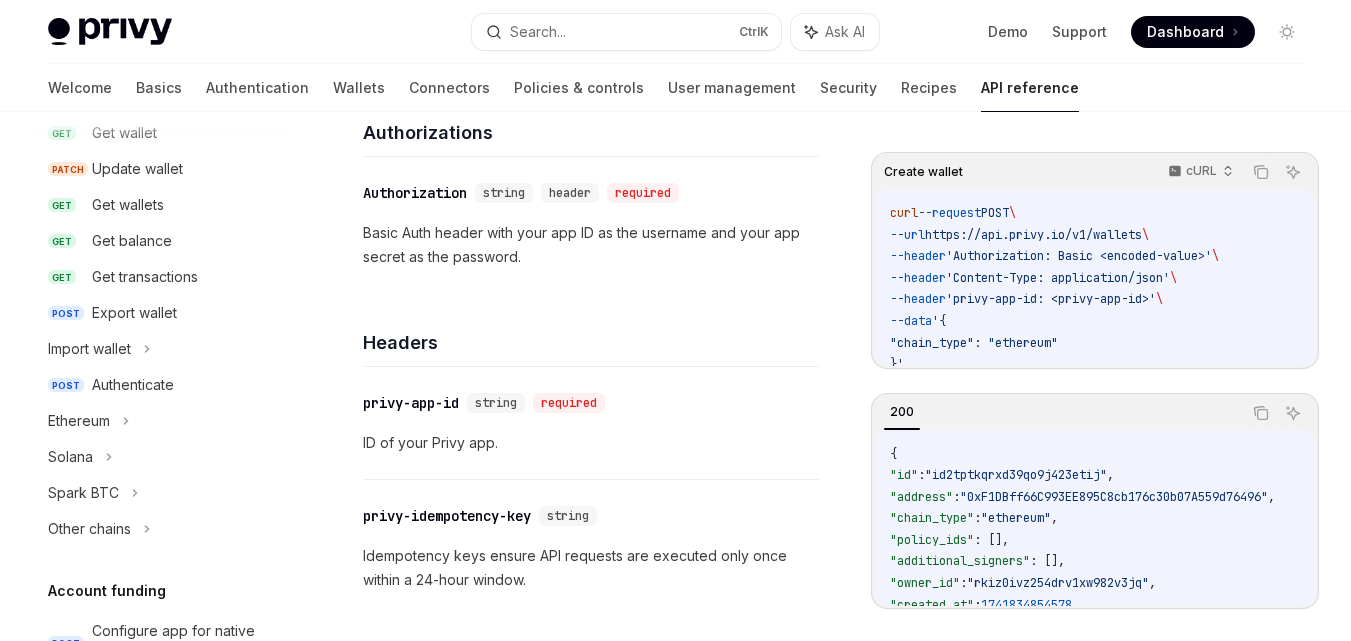 scroll, scrollTop: 277, scrollLeft: 0, axis: vertical 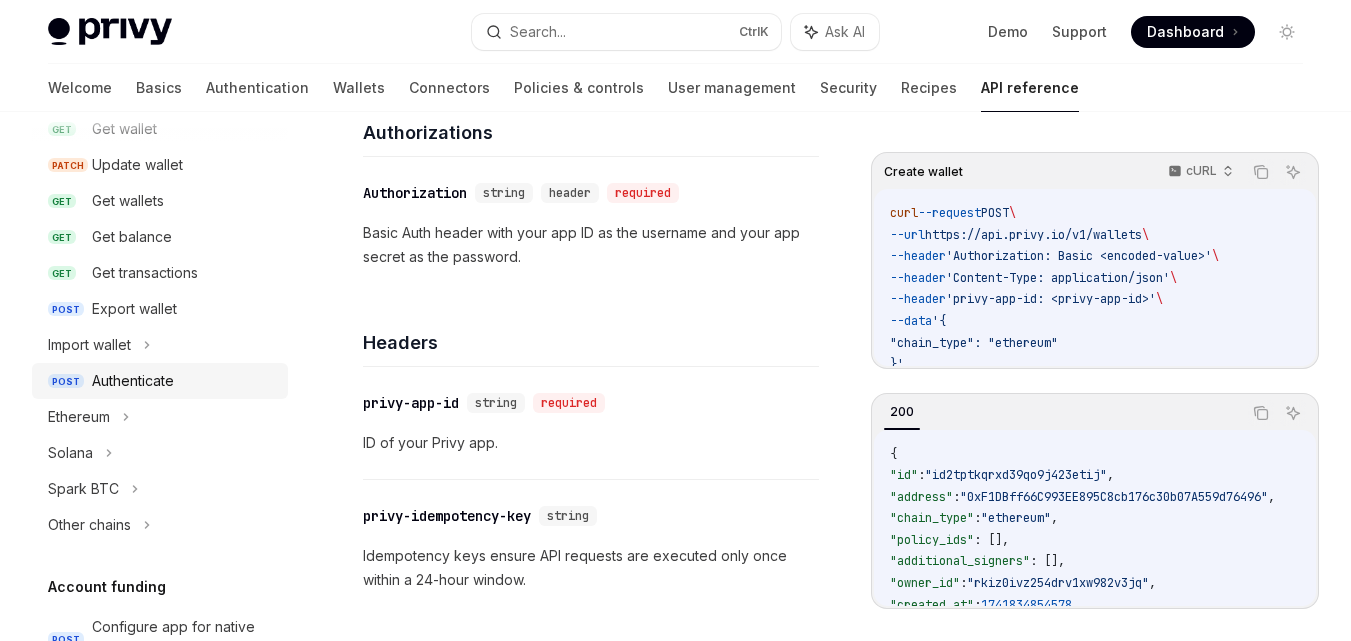 click on "Authenticate" at bounding box center (184, 381) 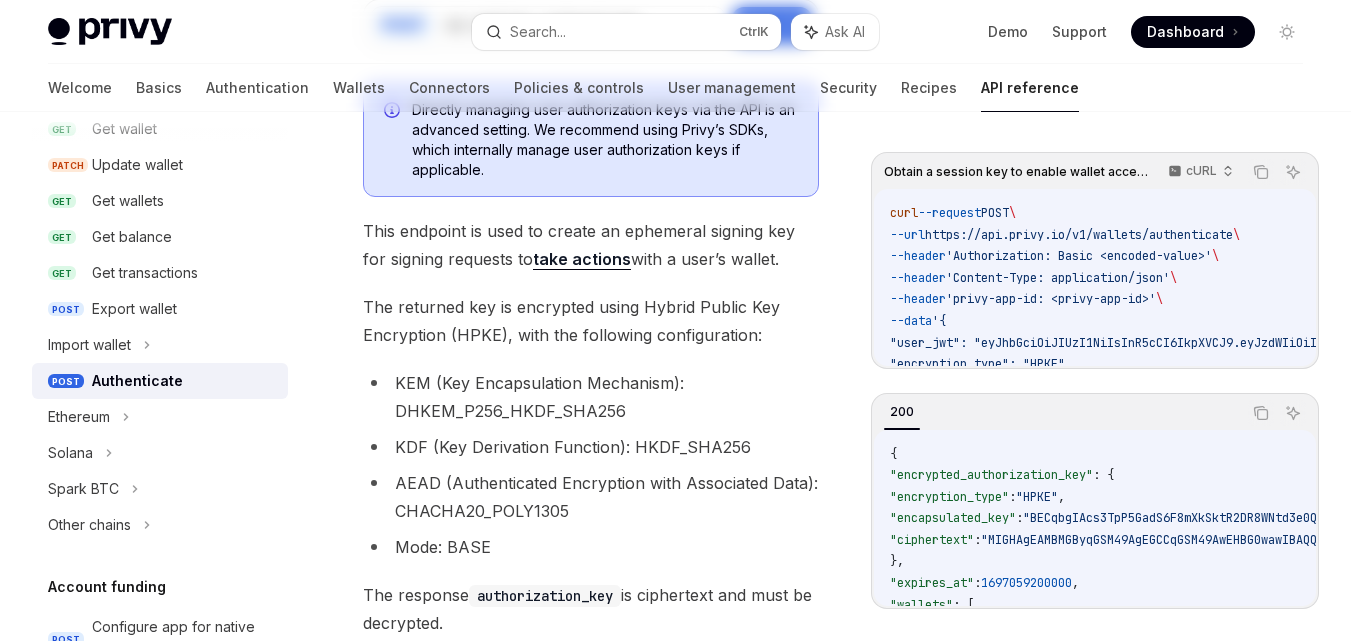 scroll, scrollTop: 0, scrollLeft: 0, axis: both 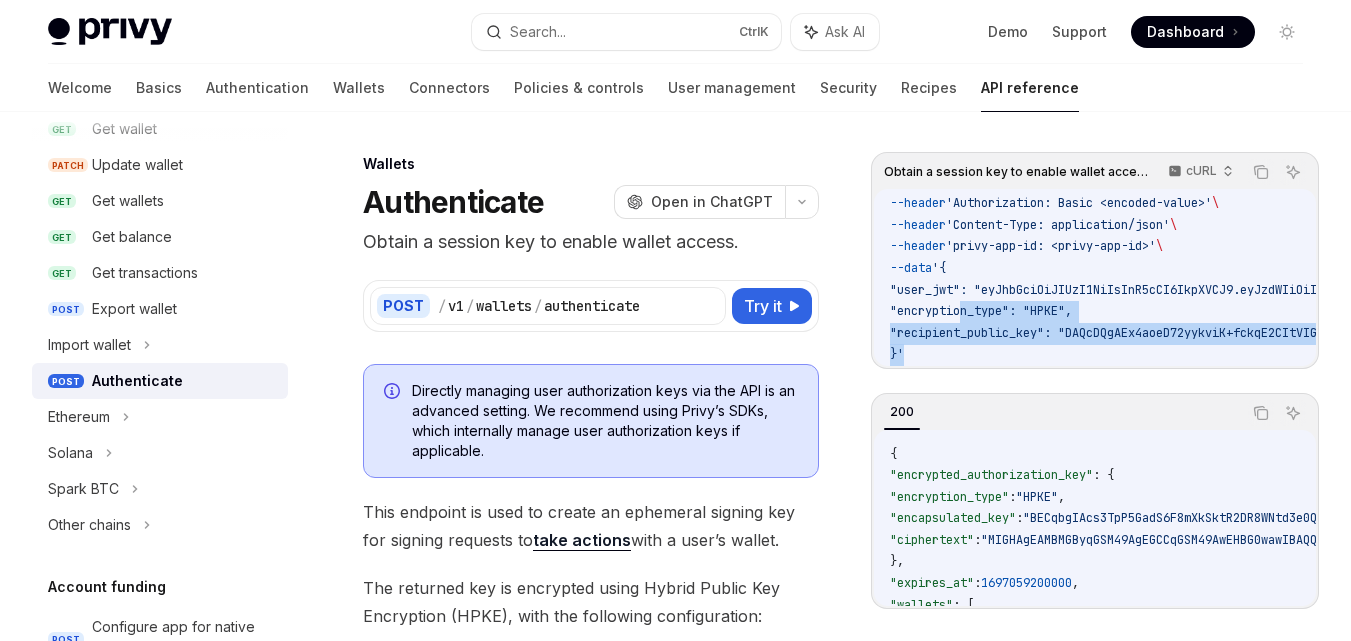 drag, startPoint x: 959, startPoint y: 355, endPoint x: 1272, endPoint y: 342, distance: 313.26987 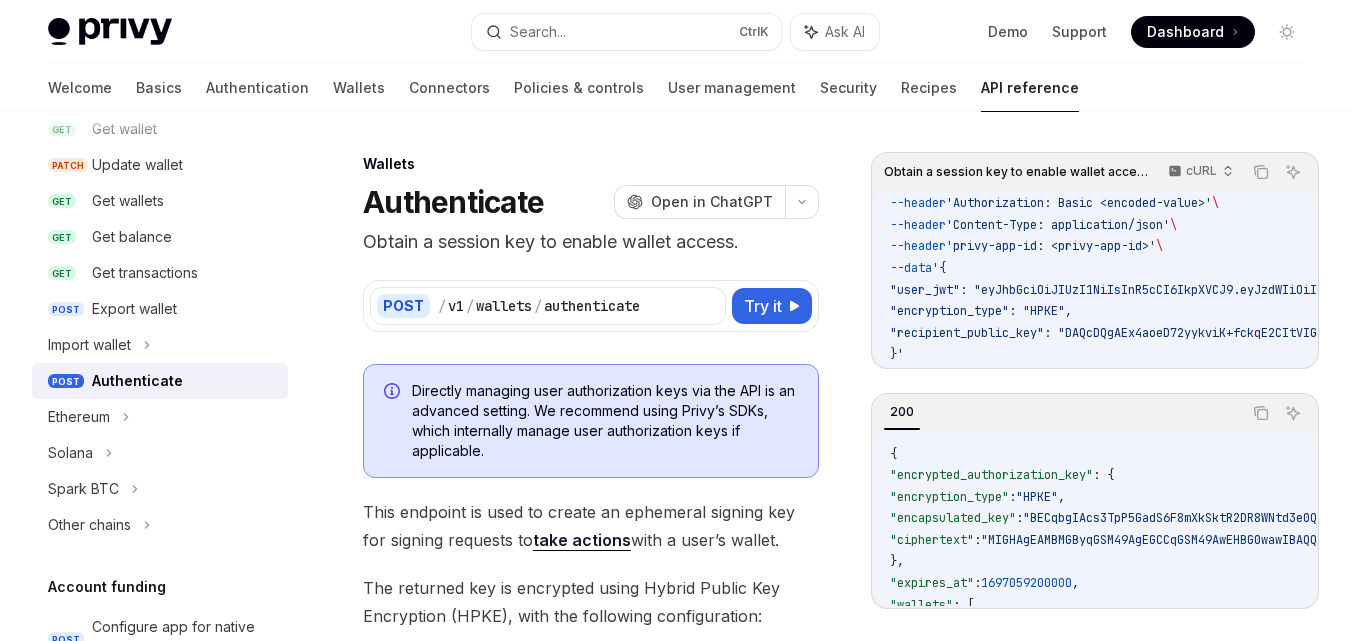 drag, startPoint x: 968, startPoint y: 368, endPoint x: 1015, endPoint y: 363, distance: 47.26521 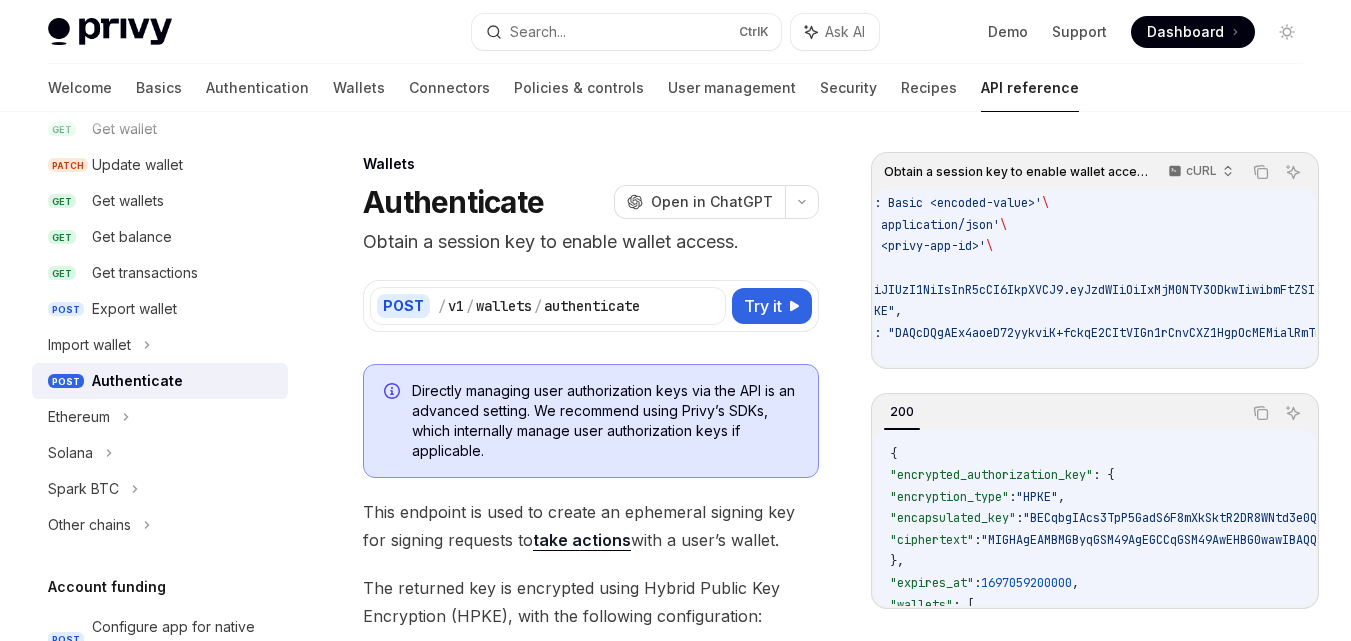 scroll, scrollTop: 61, scrollLeft: 0, axis: vertical 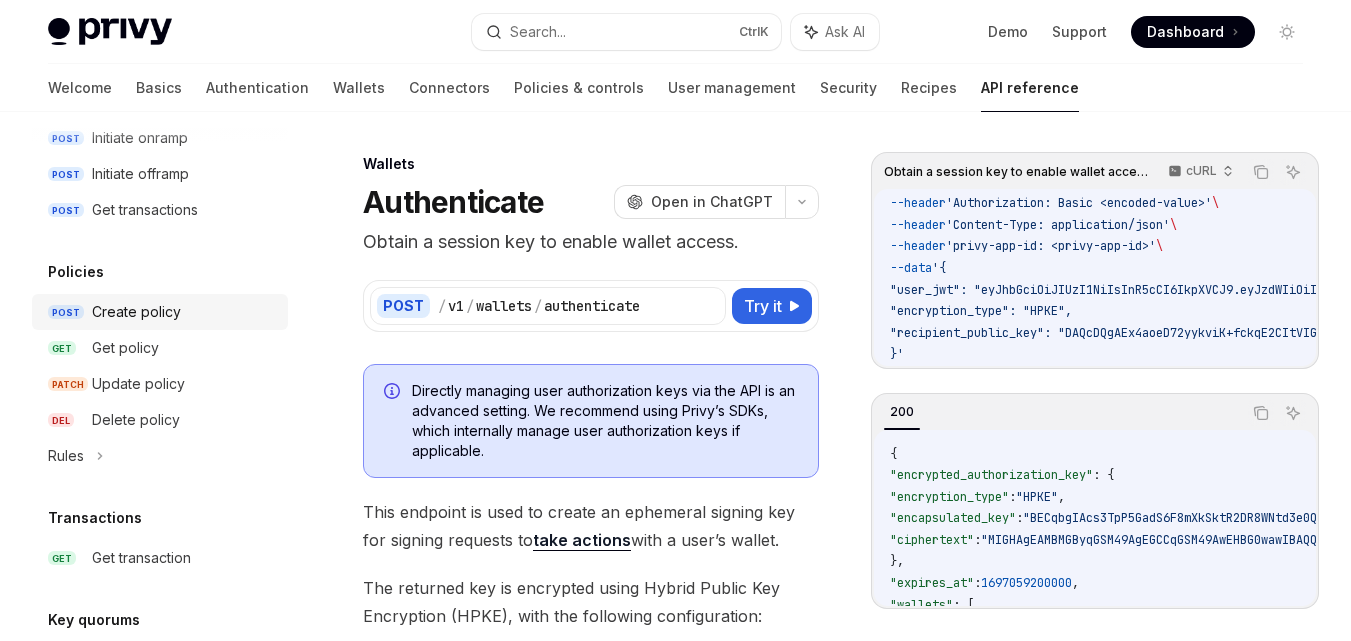 click on "Create policy" at bounding box center (184, 312) 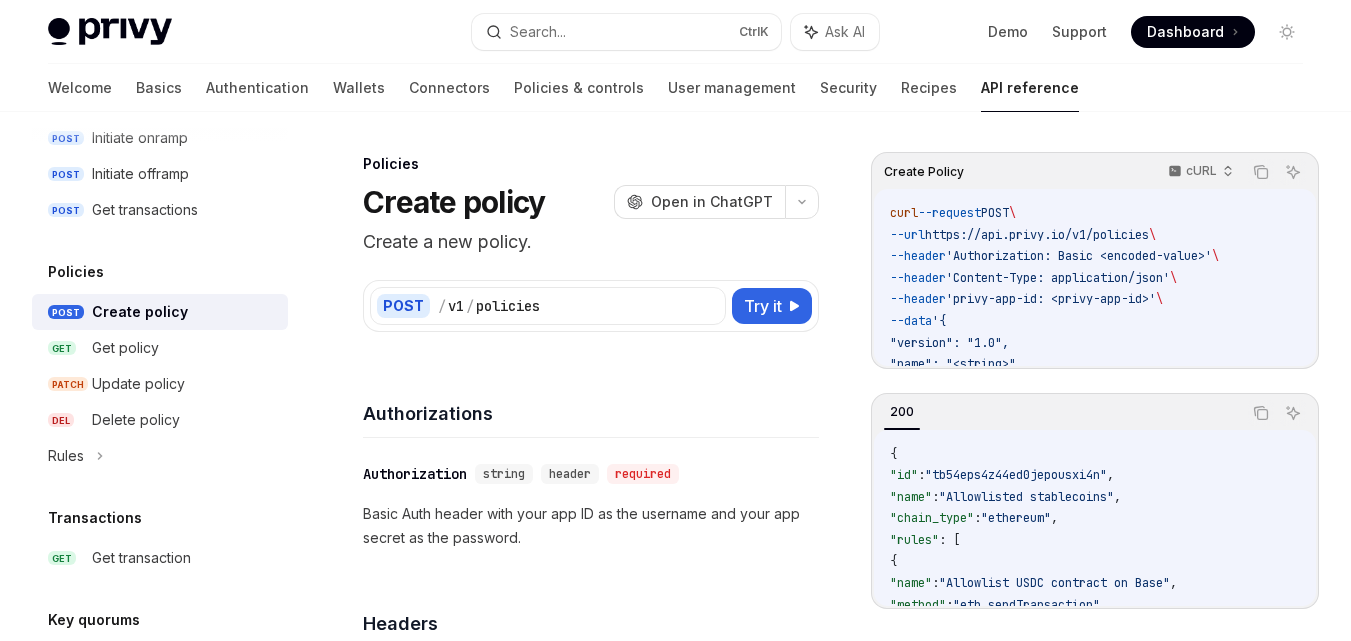 drag, startPoint x: 1312, startPoint y: 212, endPoint x: 1312, endPoint y: 231, distance: 19 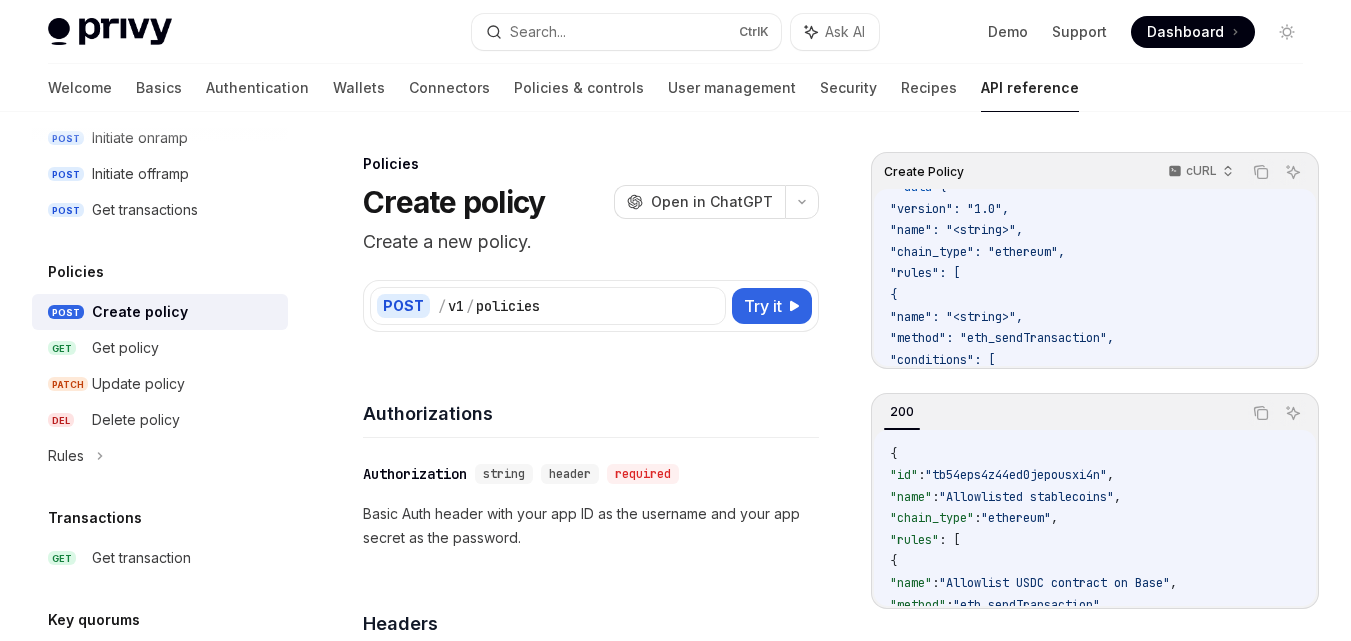 scroll, scrollTop: 0, scrollLeft: 0, axis: both 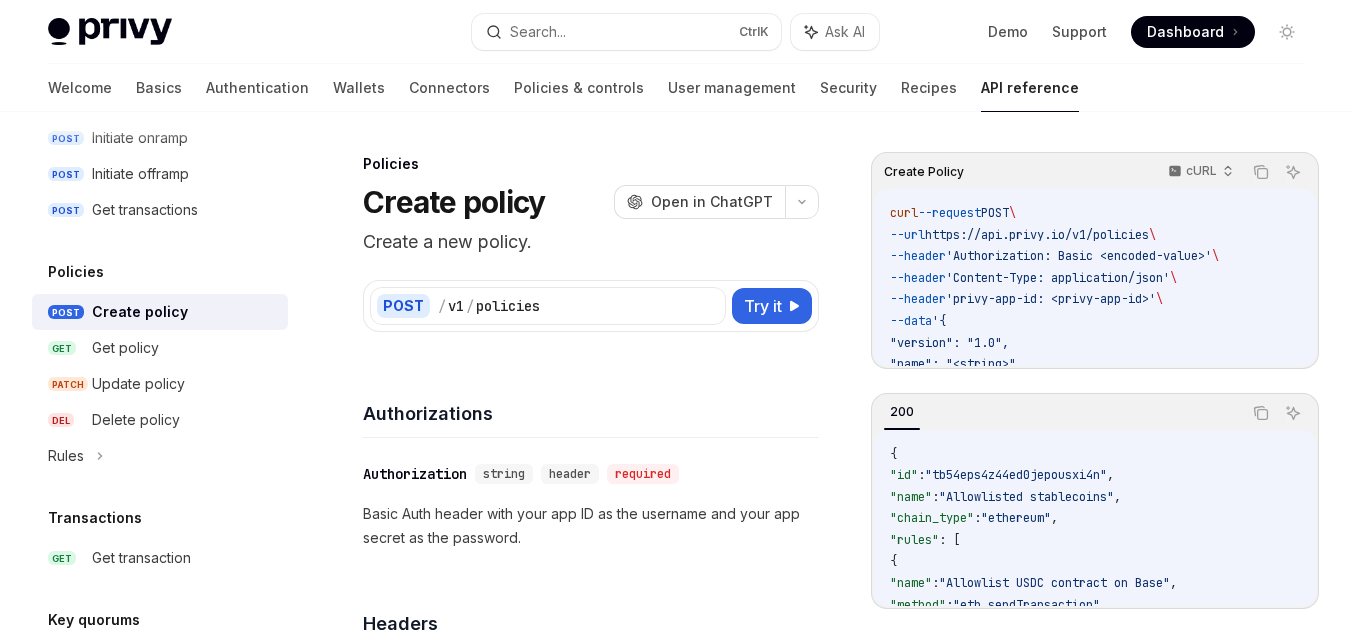 click on "\" at bounding box center (1173, 278) 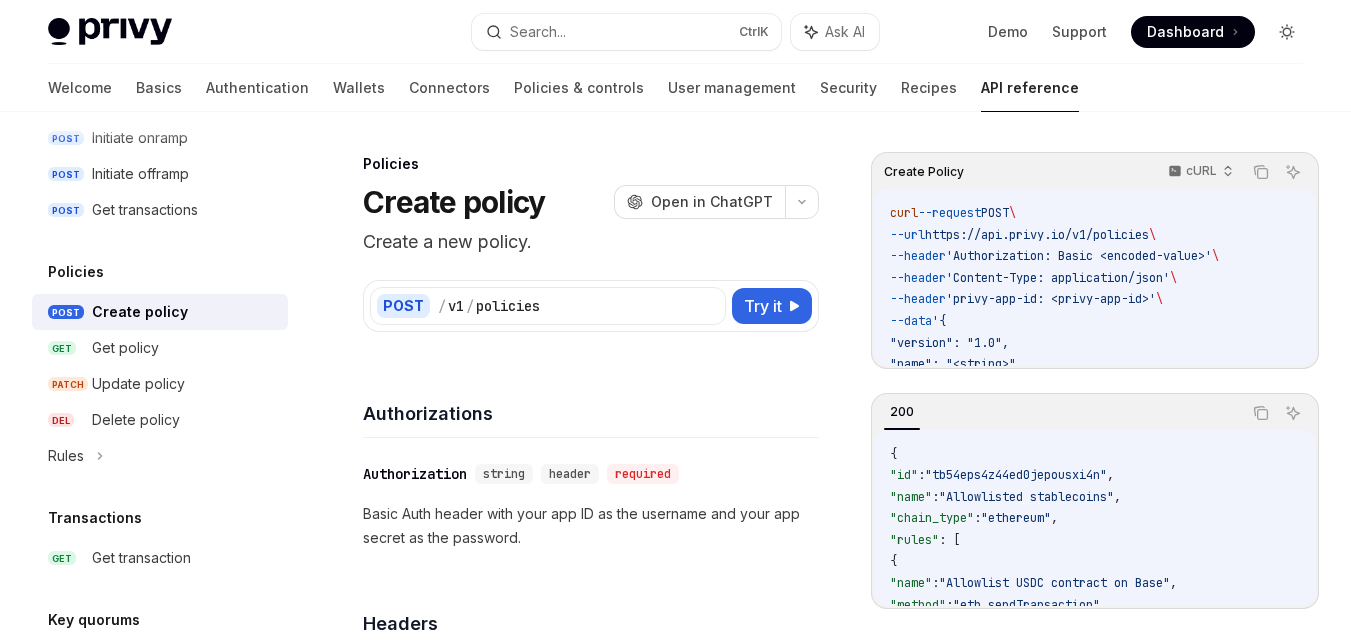 click 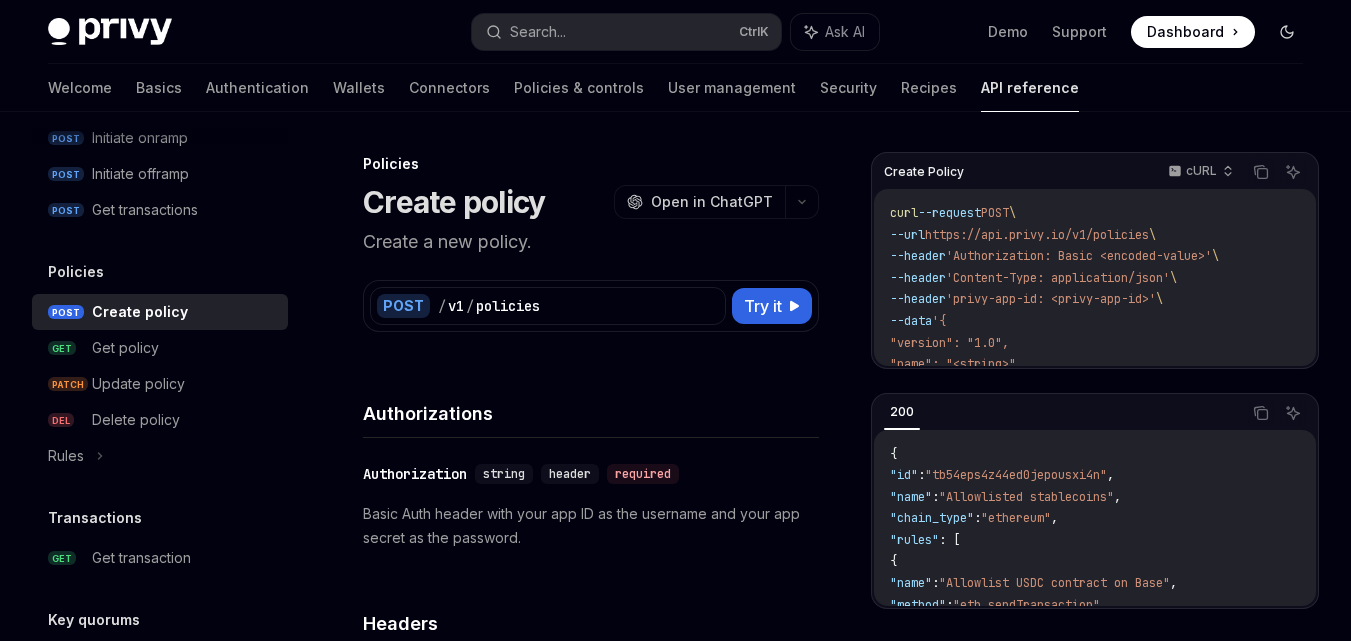 click 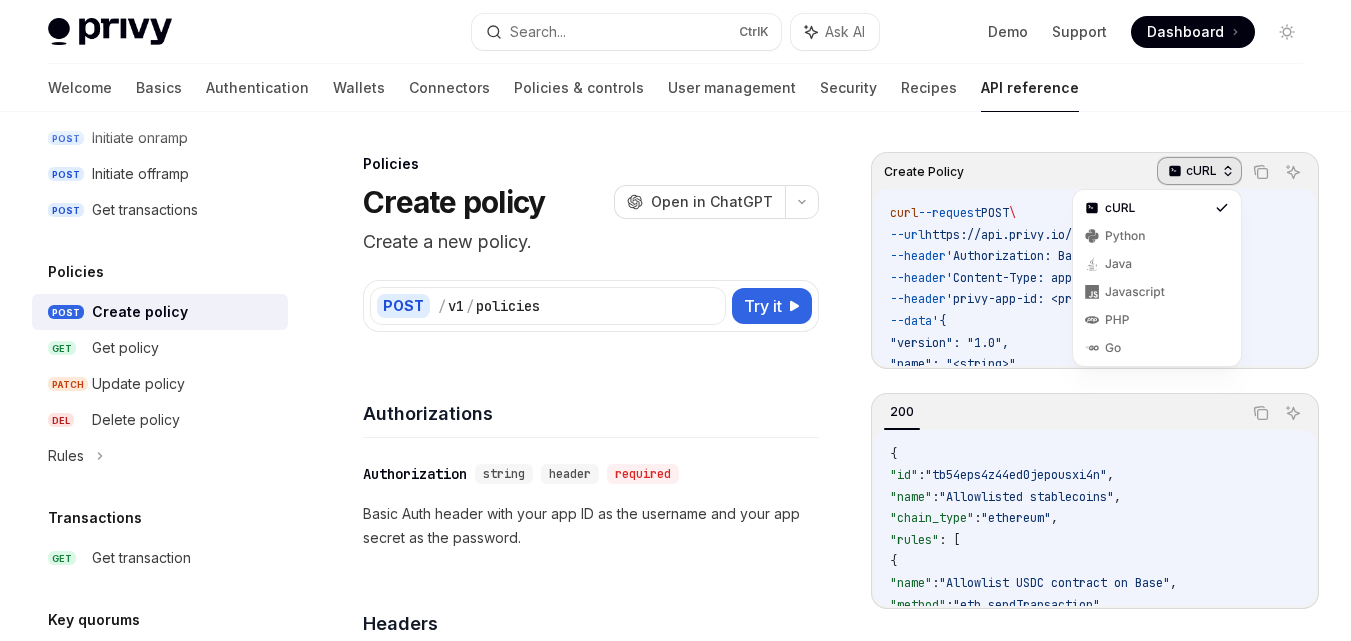 click 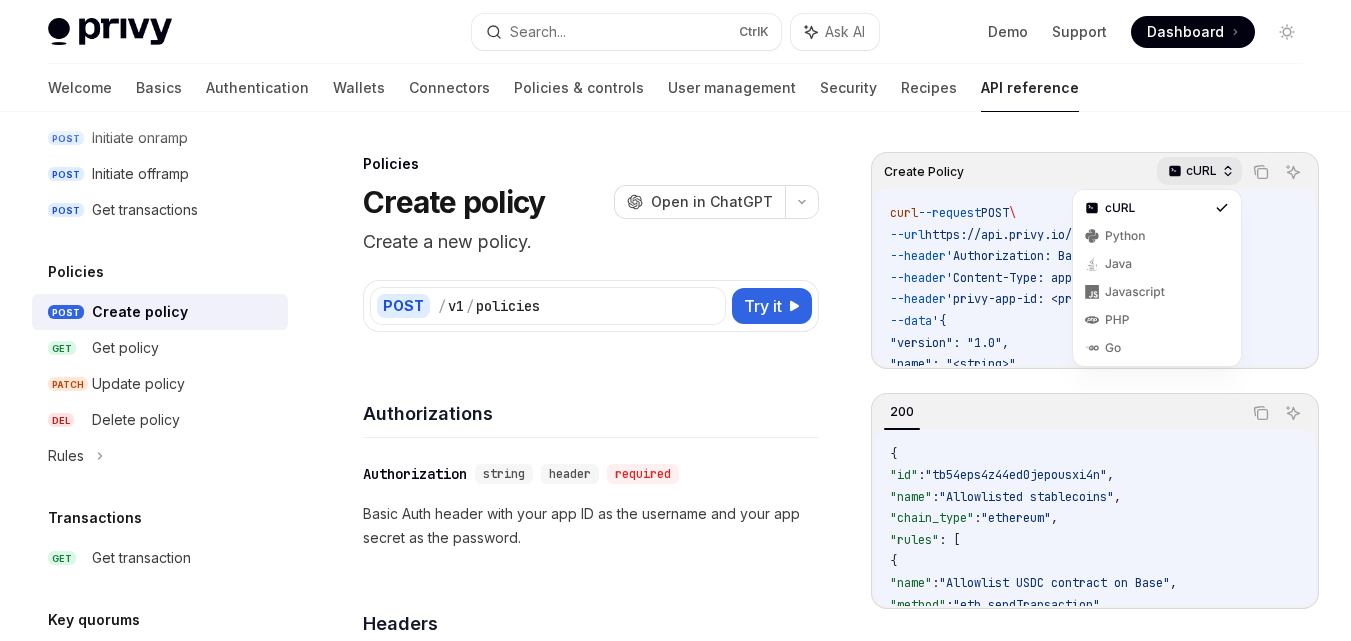 click 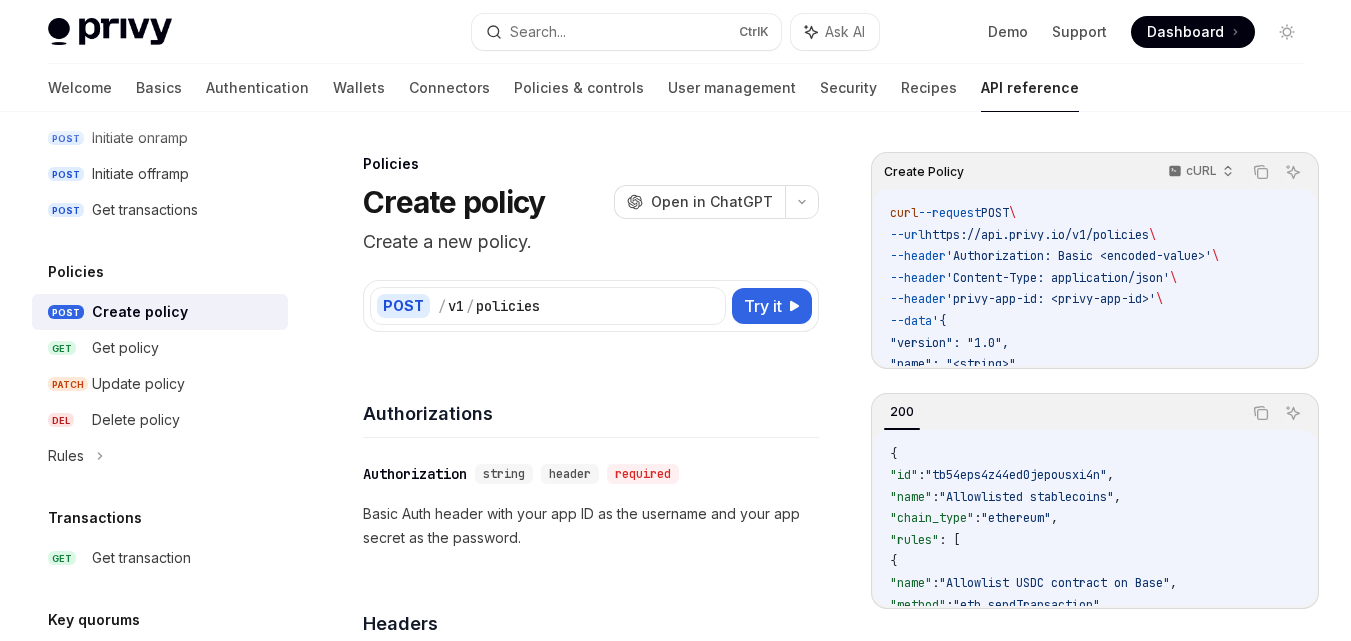 click on "Welcome Basics Authentication Wallets Connectors Policies & controls User management Security Recipes API reference" at bounding box center (675, 88) 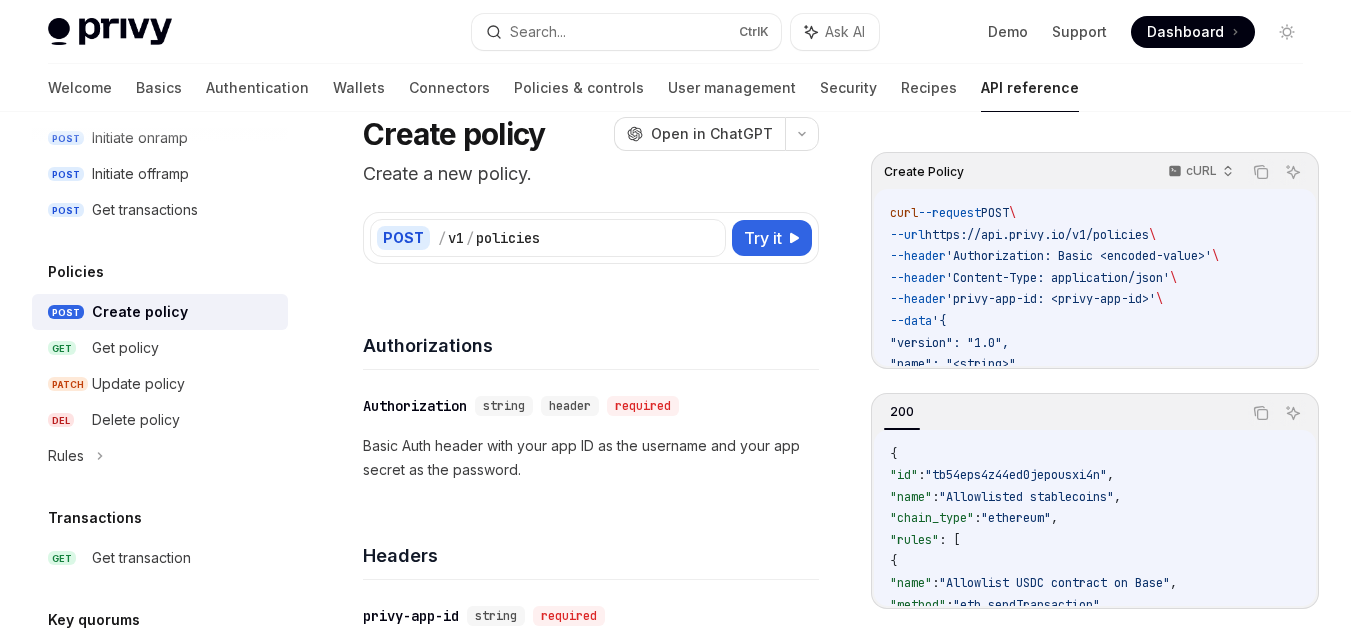 scroll, scrollTop: 0, scrollLeft: 0, axis: both 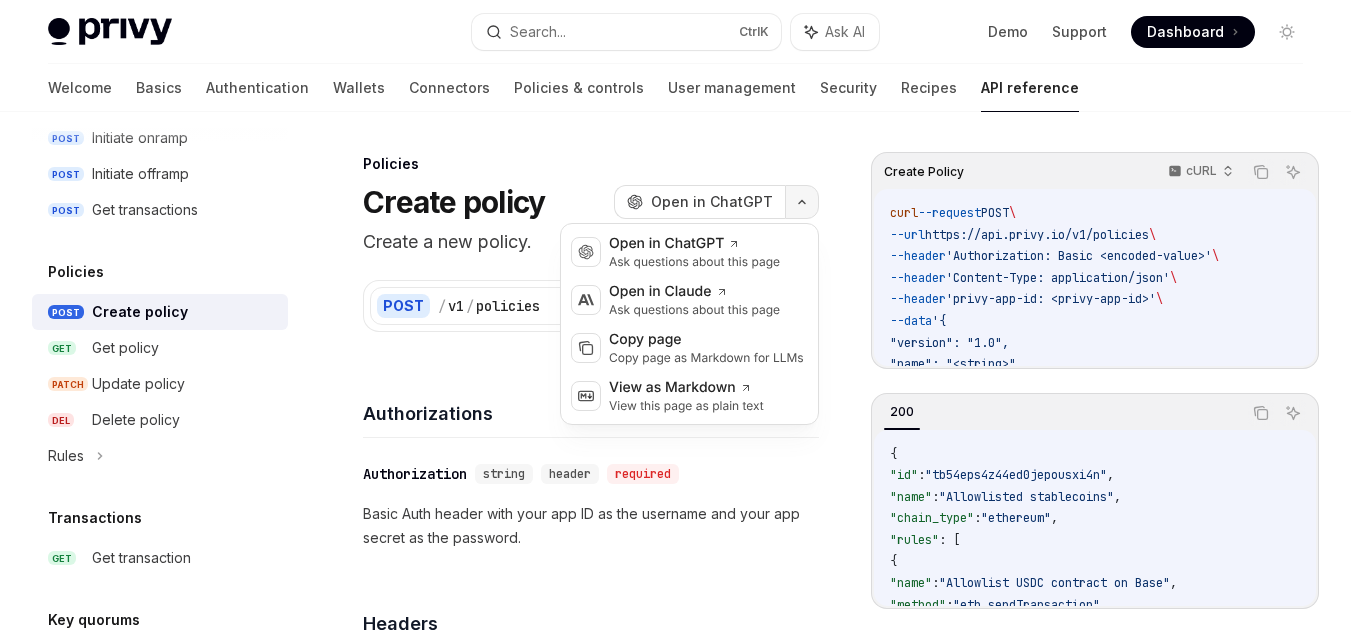 click 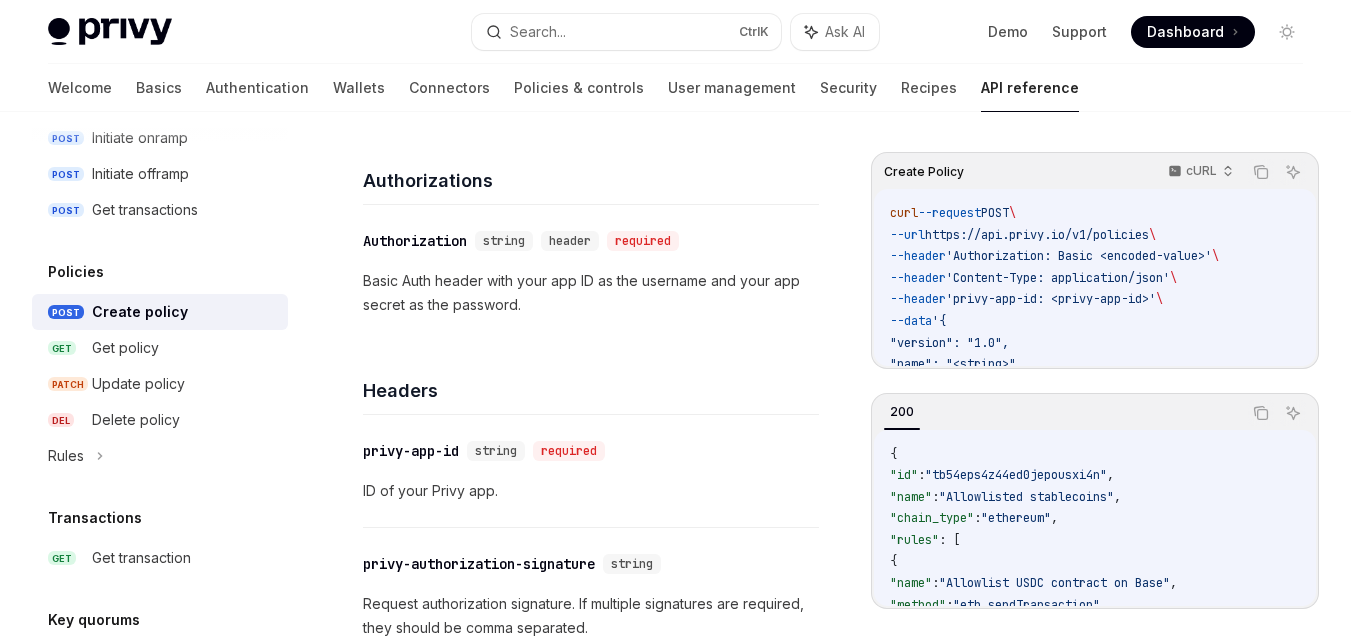scroll, scrollTop: 227, scrollLeft: 0, axis: vertical 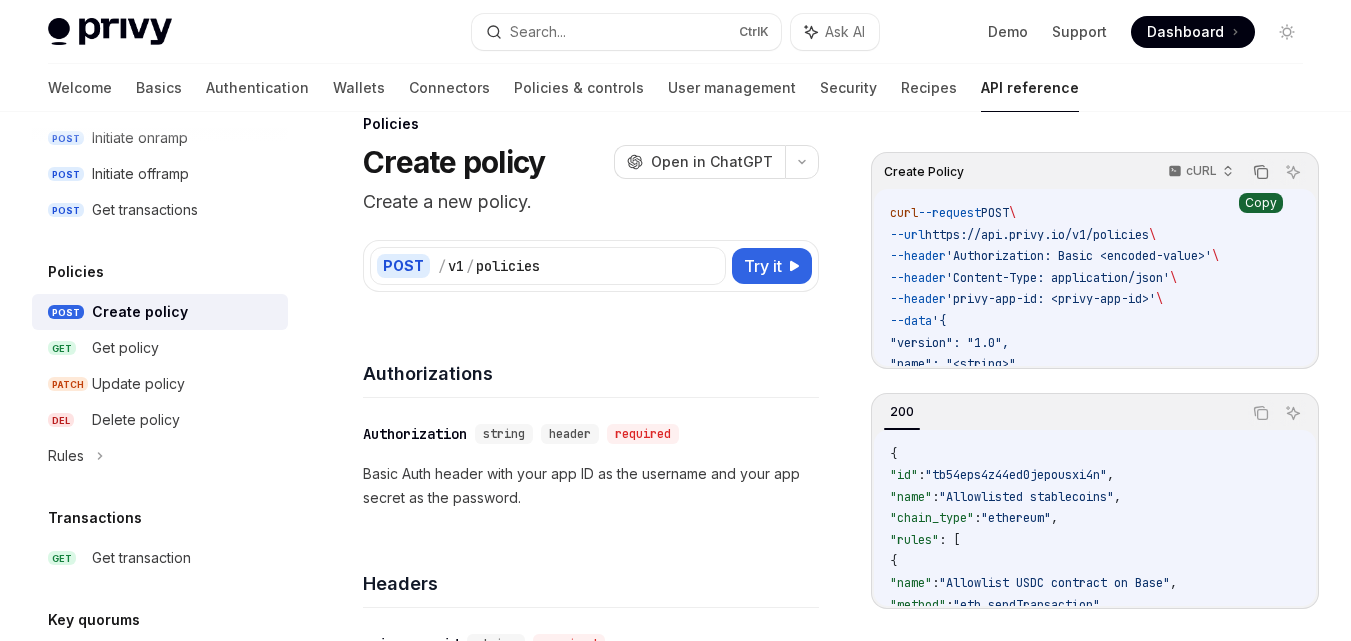 click 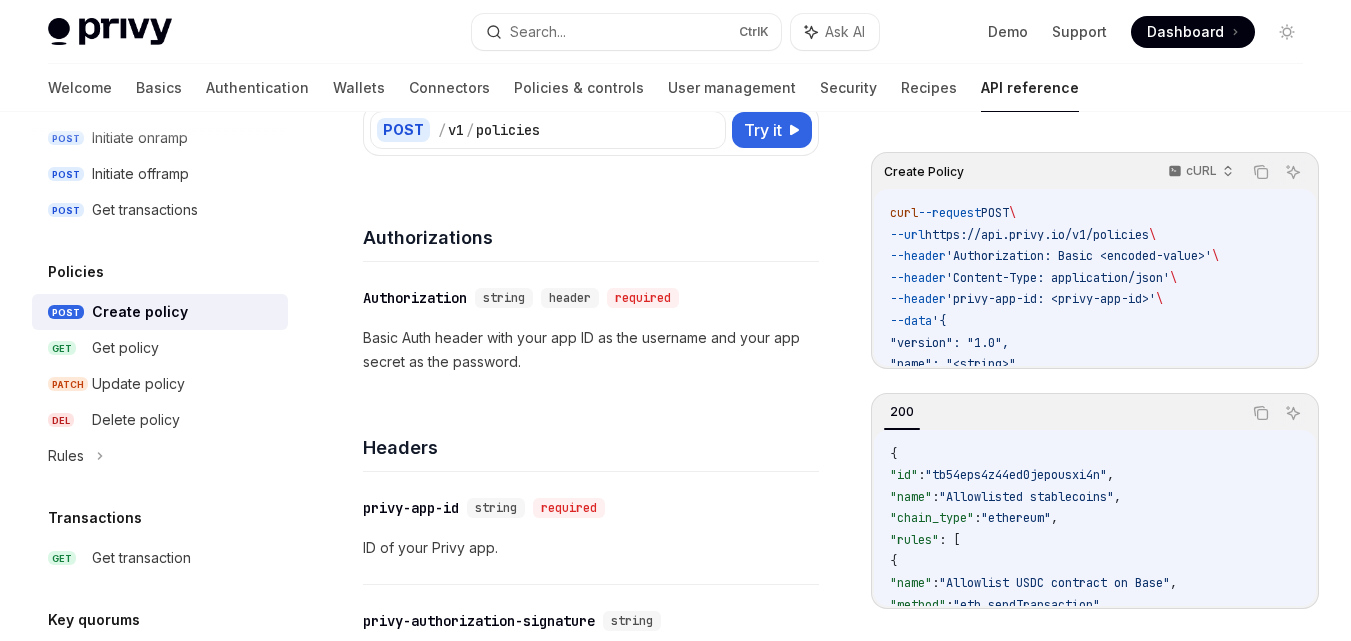 scroll, scrollTop: 170, scrollLeft: 0, axis: vertical 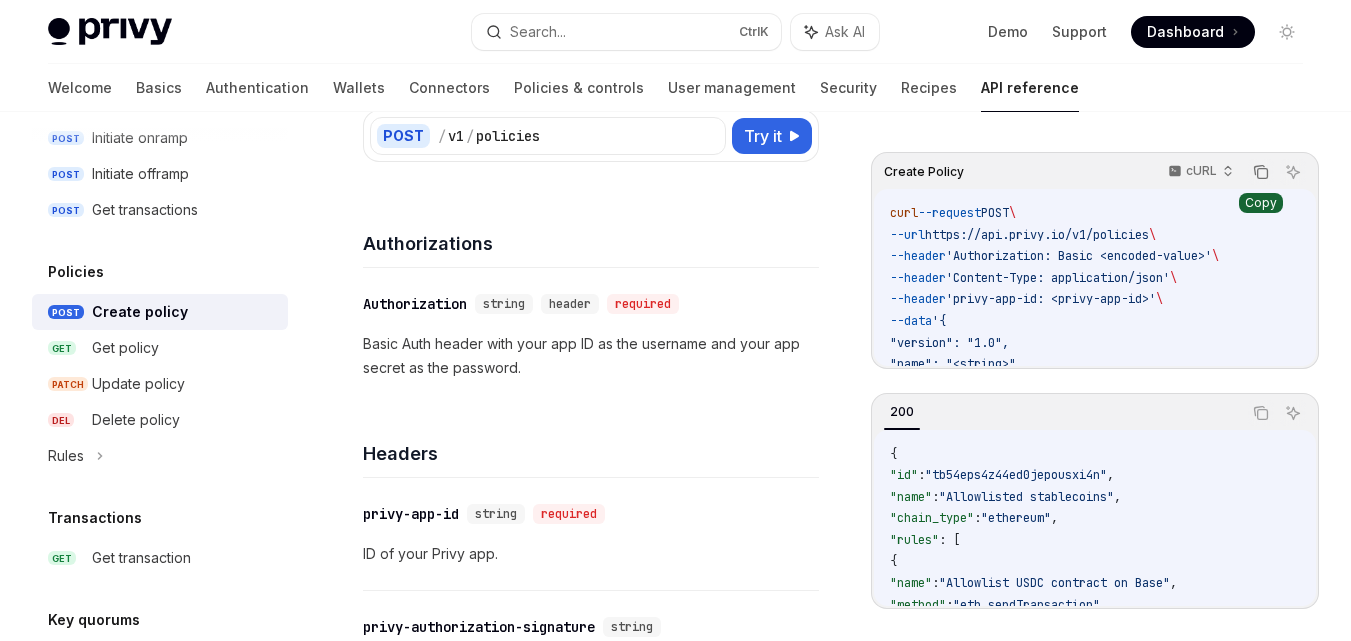 click 